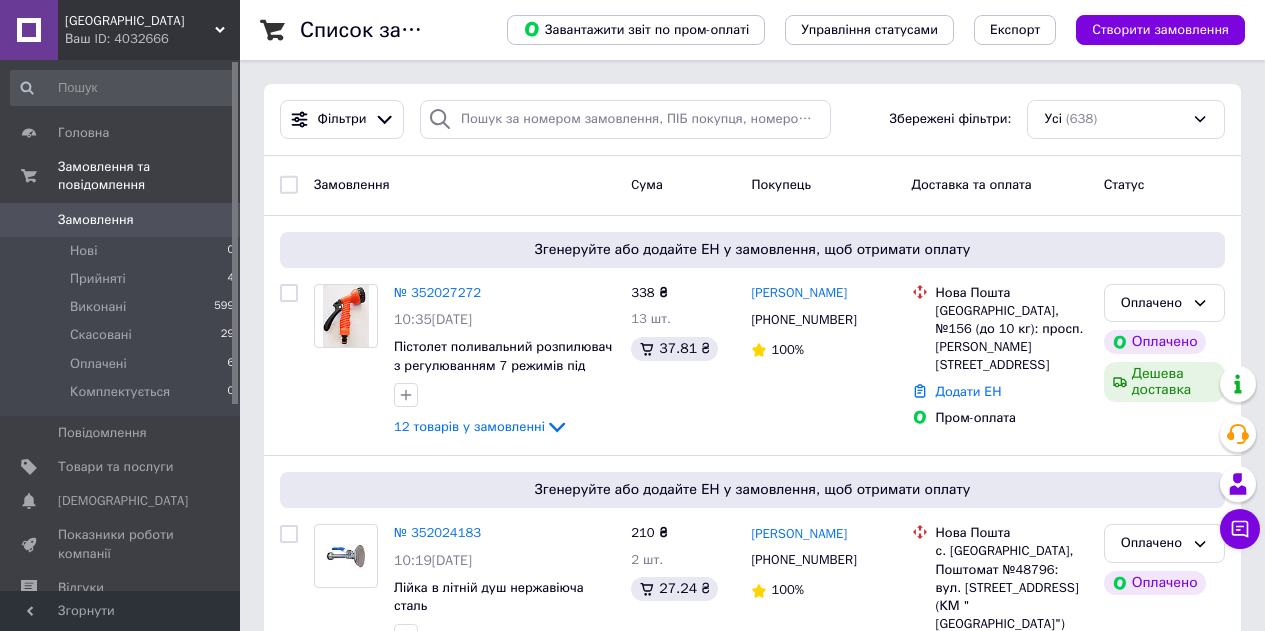 scroll, scrollTop: 0, scrollLeft: 0, axis: both 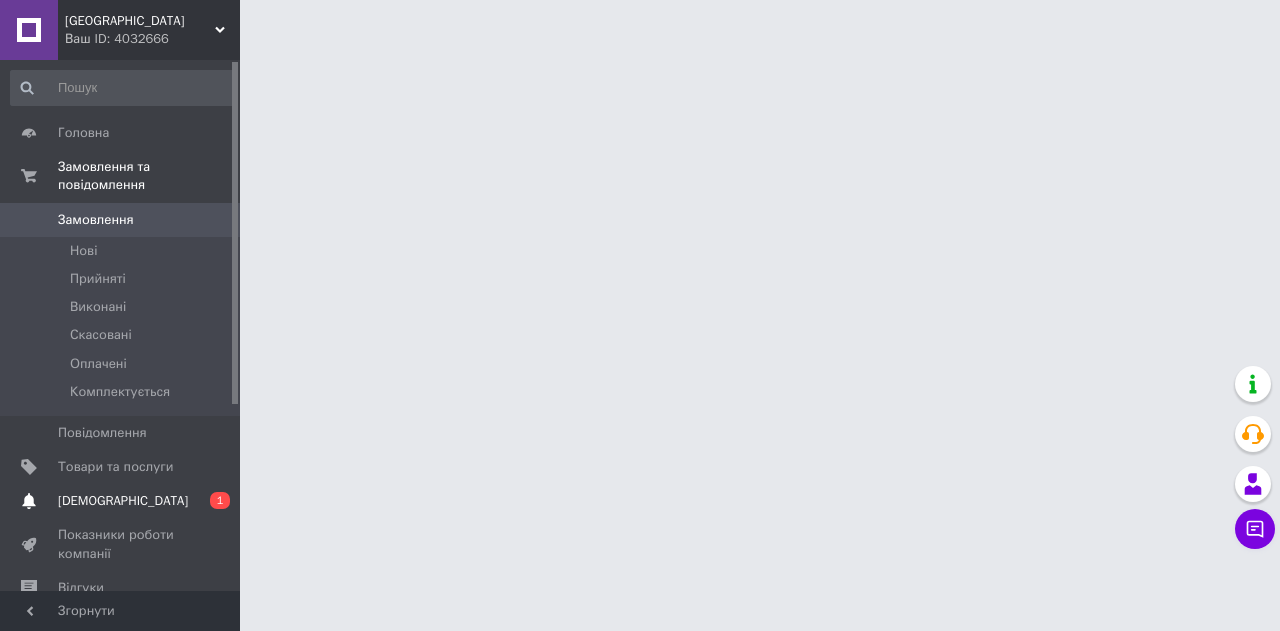 click on "Сповіщення 0 1" at bounding box center [123, 501] 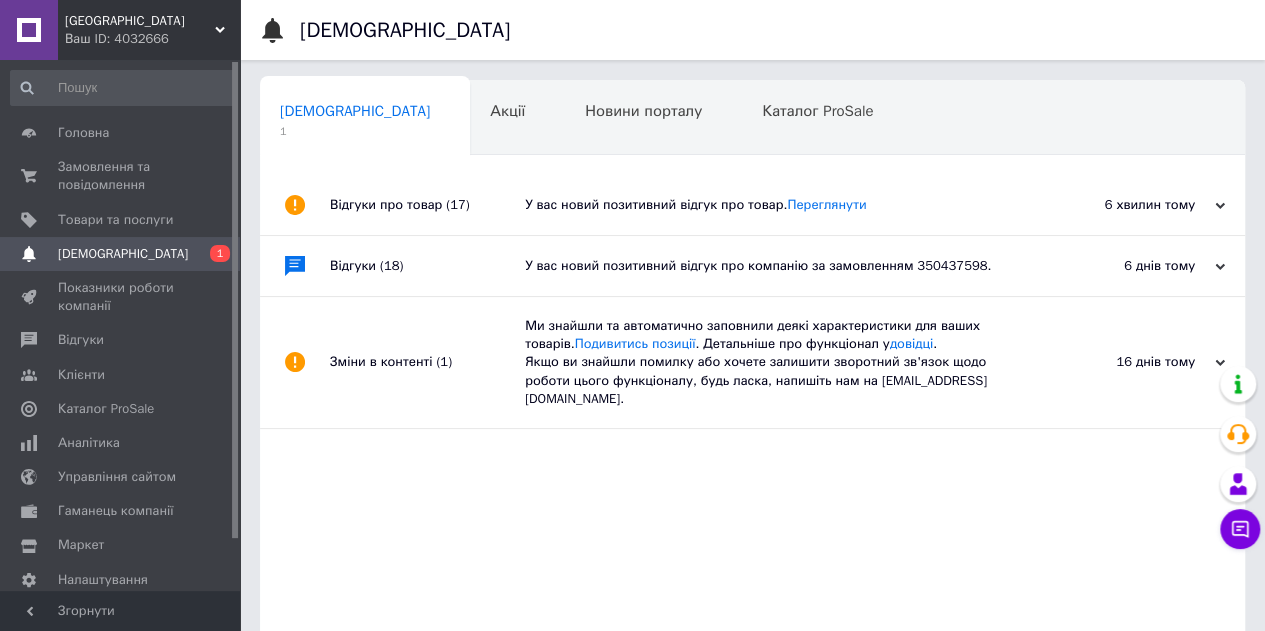 click on "У вас новий позитивний відгук про товар.  Переглянути" at bounding box center [775, 205] 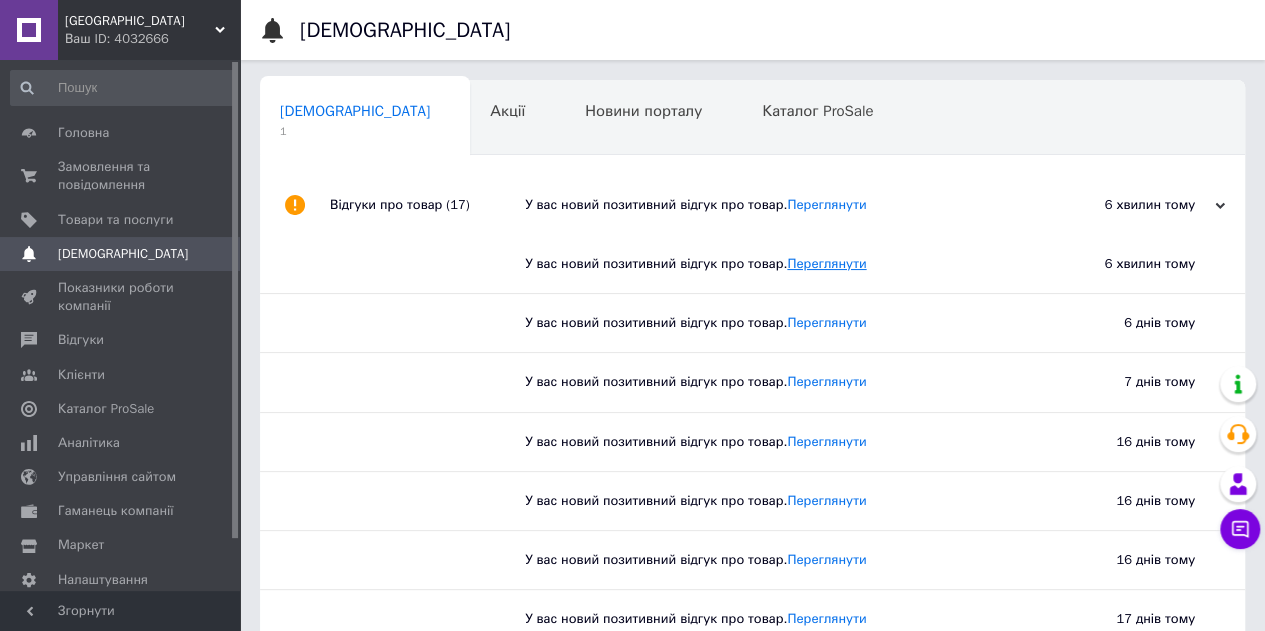 click on "Переглянути" at bounding box center [826, 263] 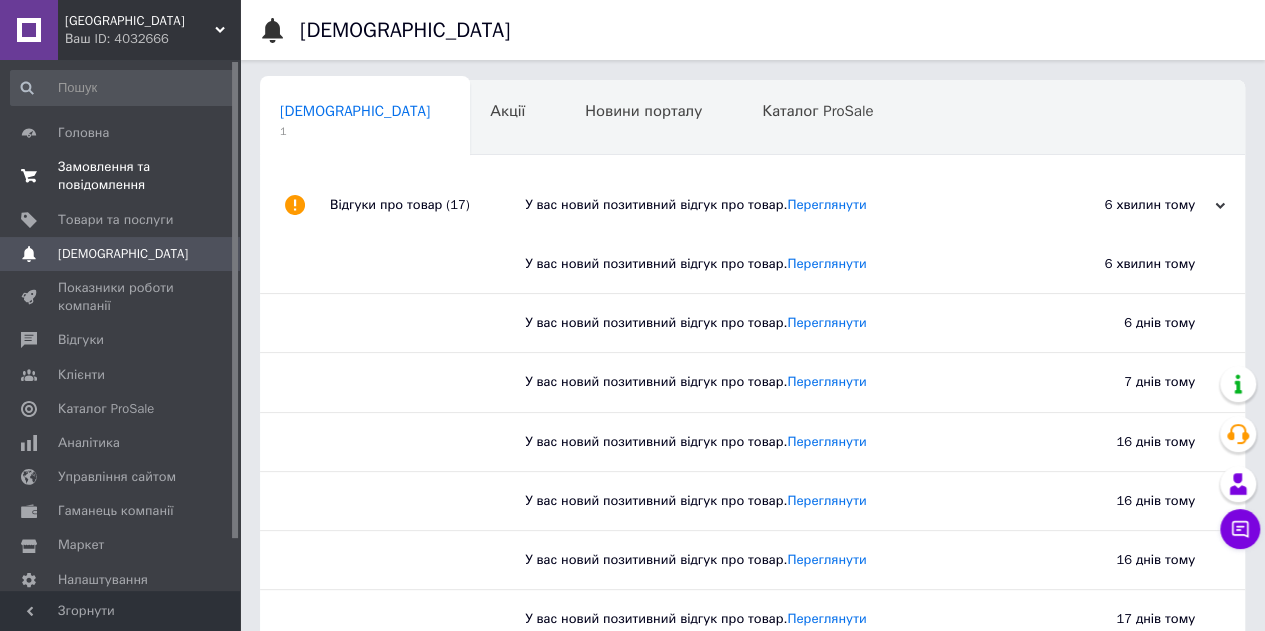 click on "Замовлення та повідомлення" at bounding box center [121, 176] 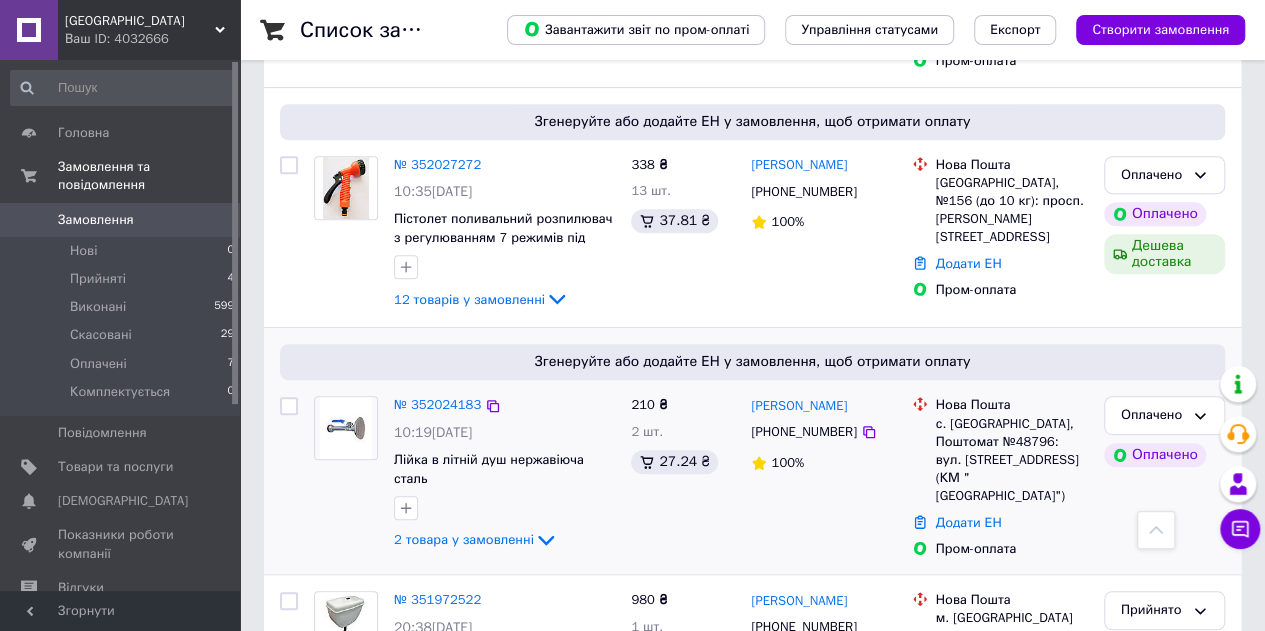 scroll, scrollTop: 500, scrollLeft: 0, axis: vertical 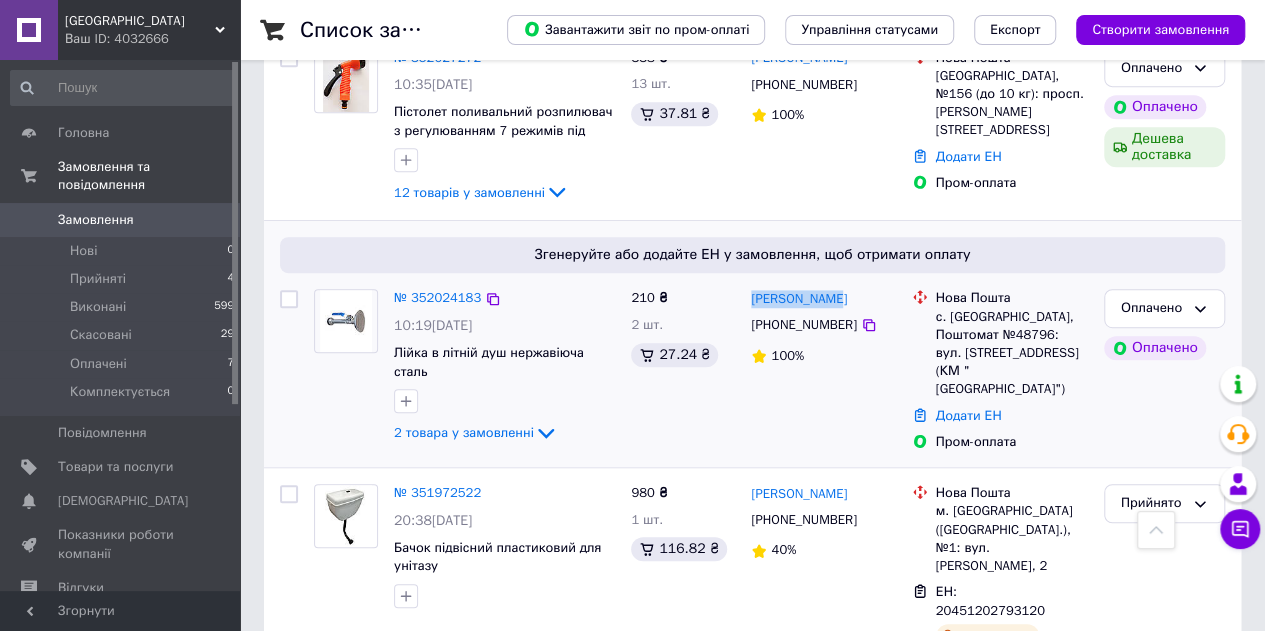 drag, startPoint x: 844, startPoint y: 280, endPoint x: 787, endPoint y: 267, distance: 58.463665 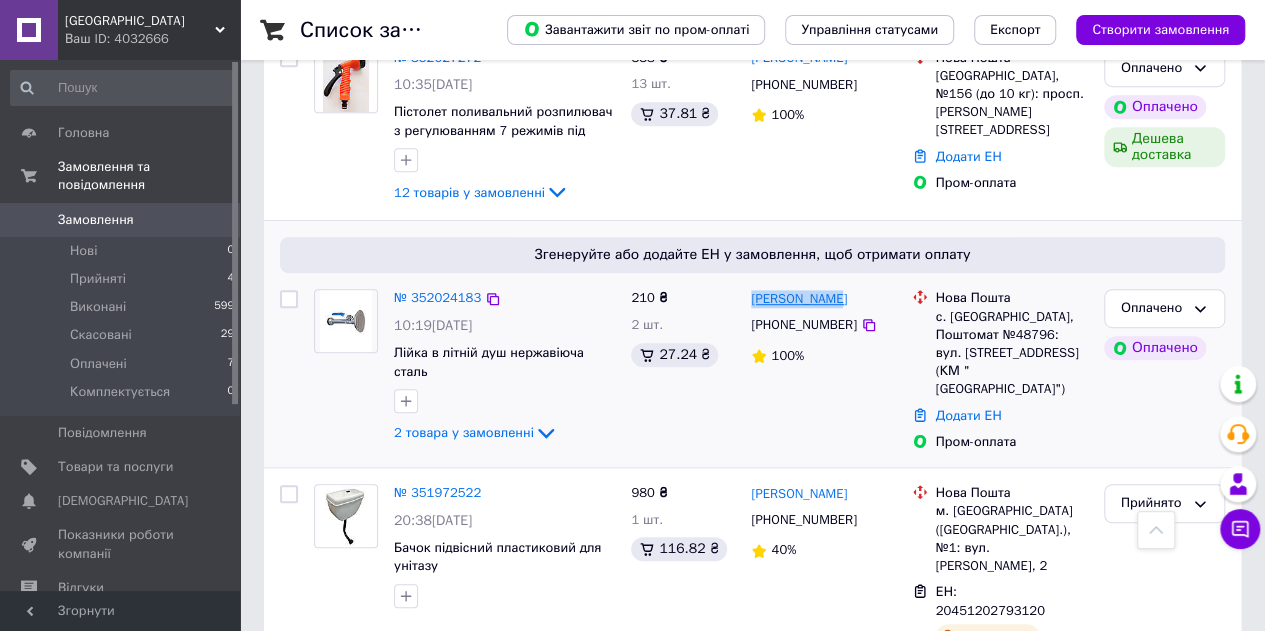 copy on "[PERSON_NAME]" 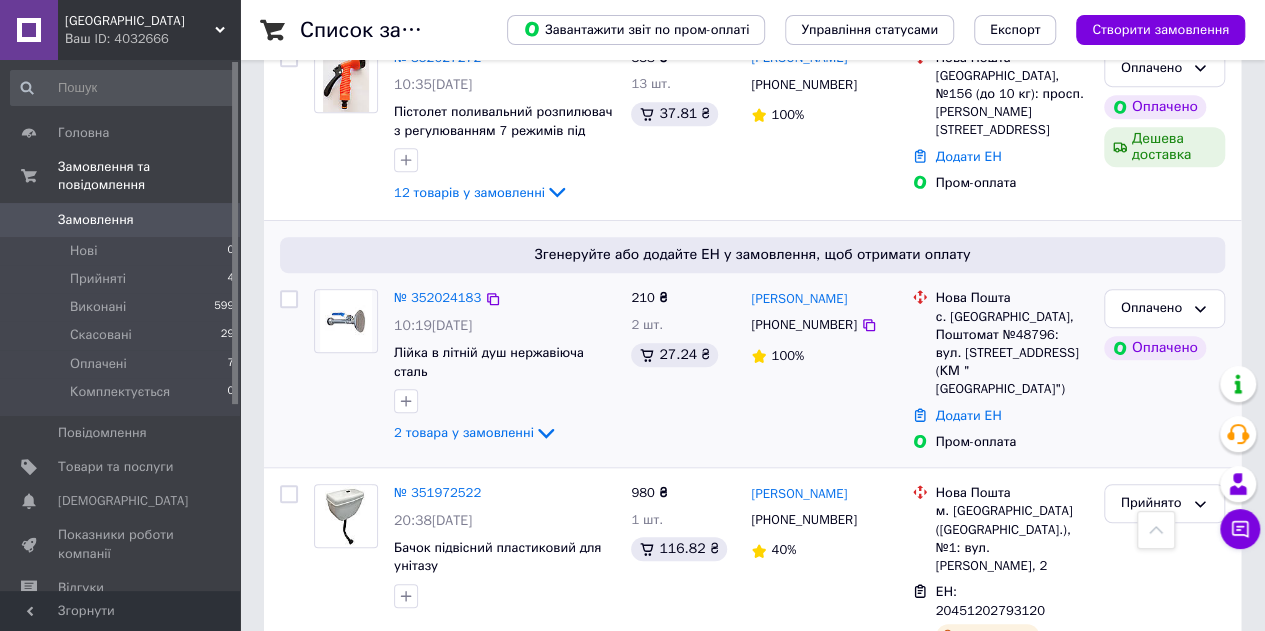 click on "Игорь Харлан +380674661215 100%" at bounding box center (823, 370) 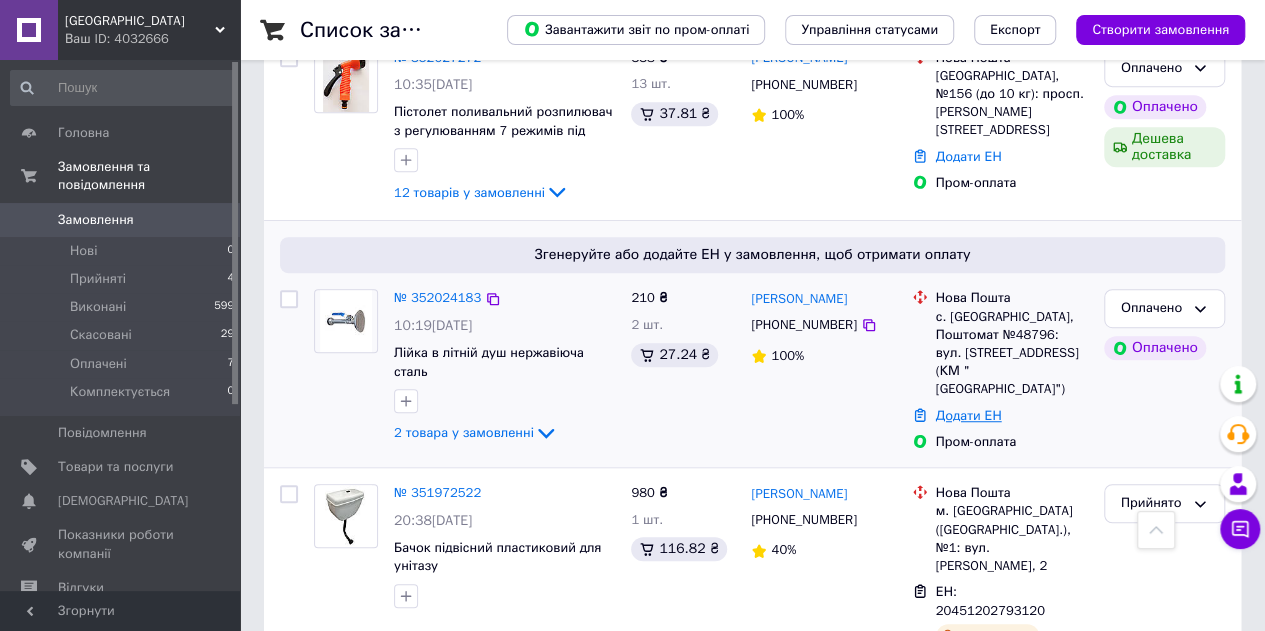 click on "Додати ЕН" at bounding box center [969, 415] 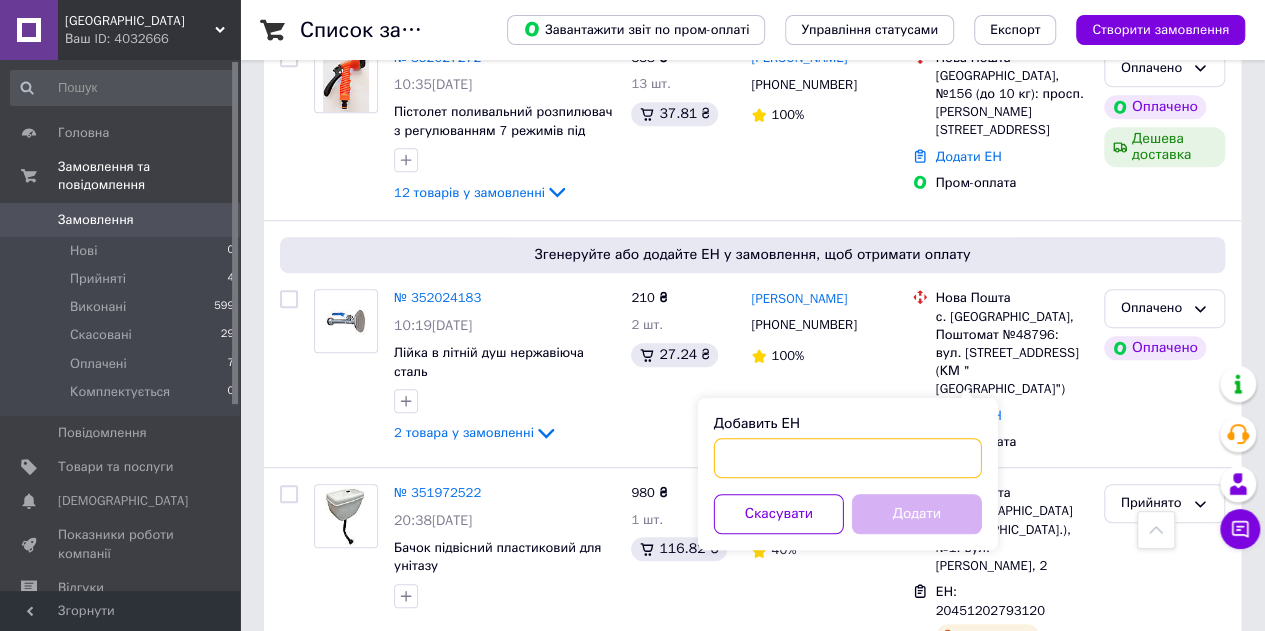 click on "Добавить ЕН" at bounding box center [848, 458] 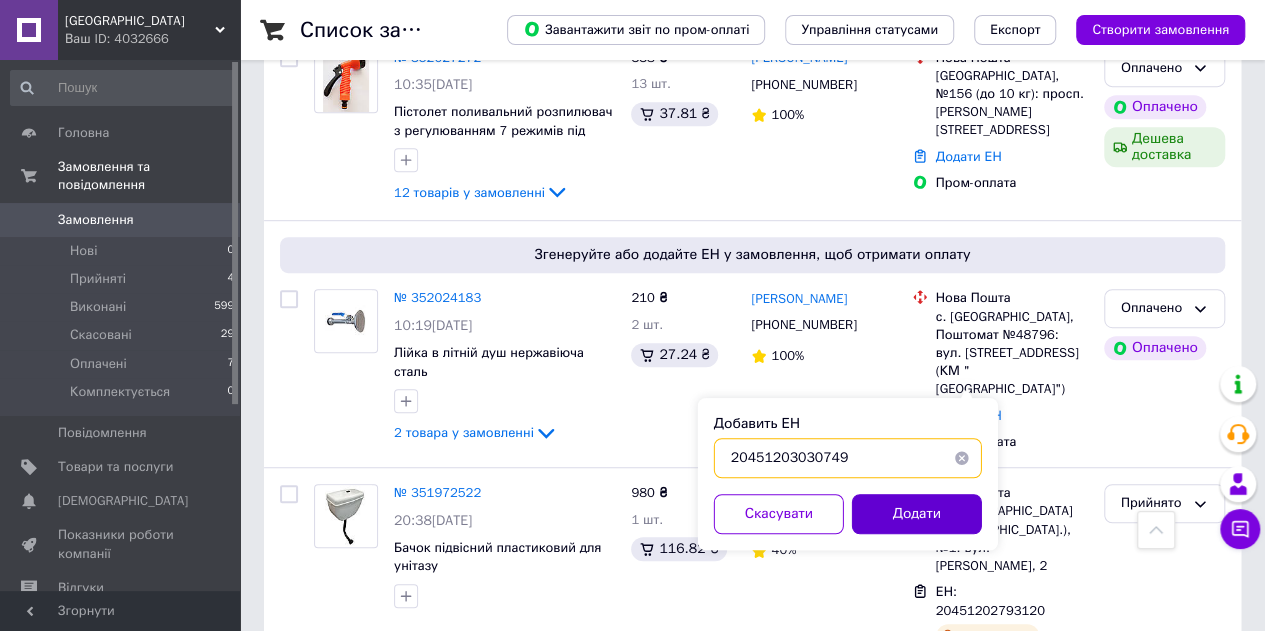 type on "20451203030749" 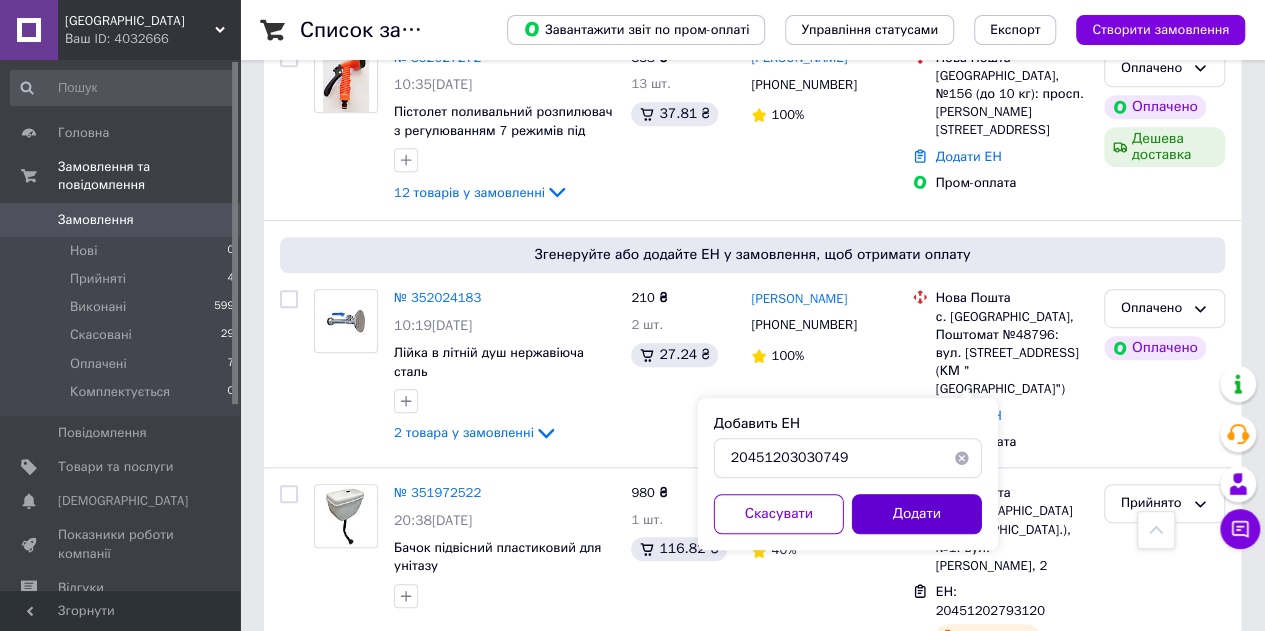 click on "Додати" at bounding box center (917, 514) 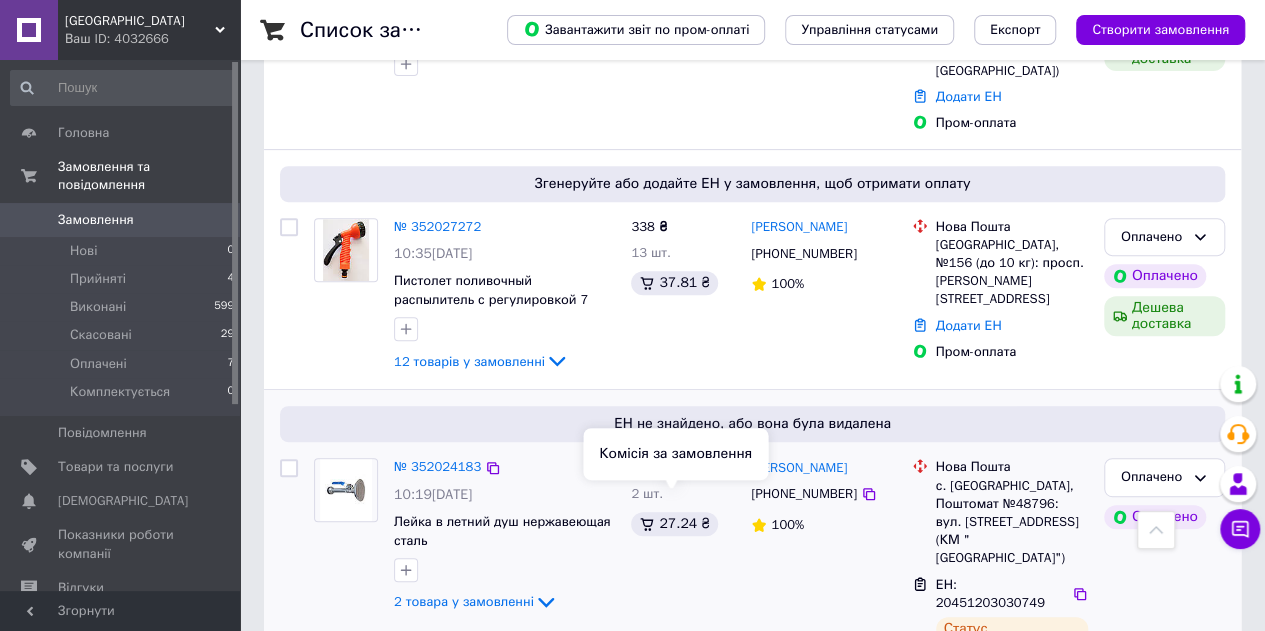 scroll, scrollTop: 300, scrollLeft: 0, axis: vertical 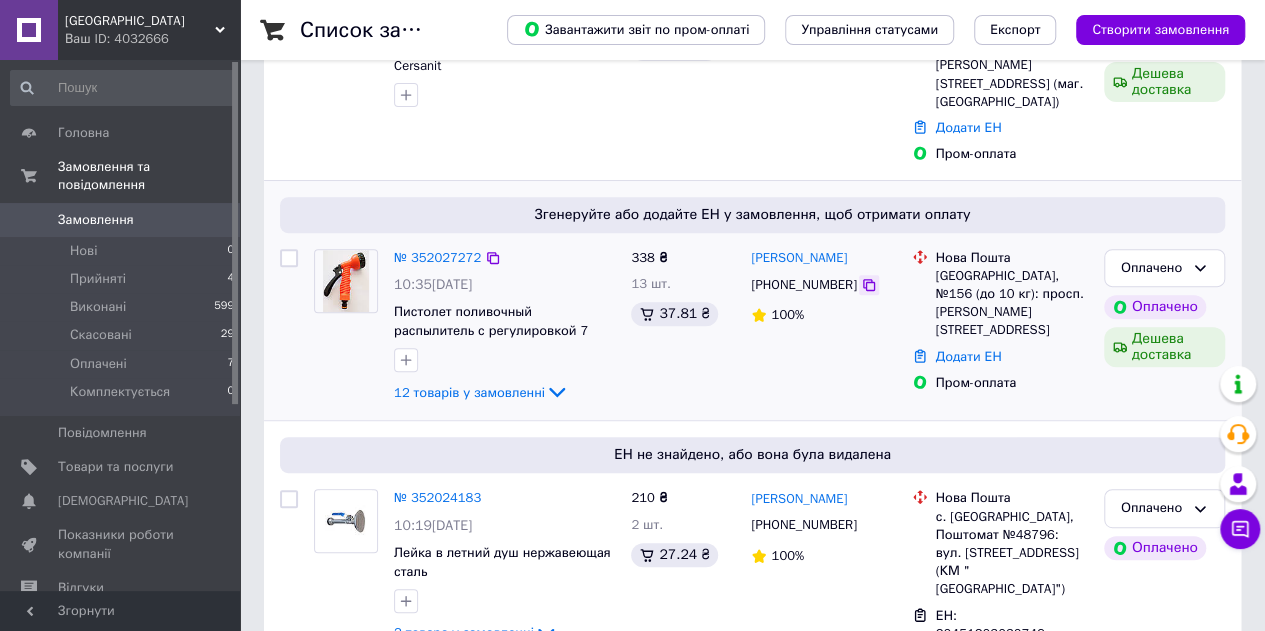 click 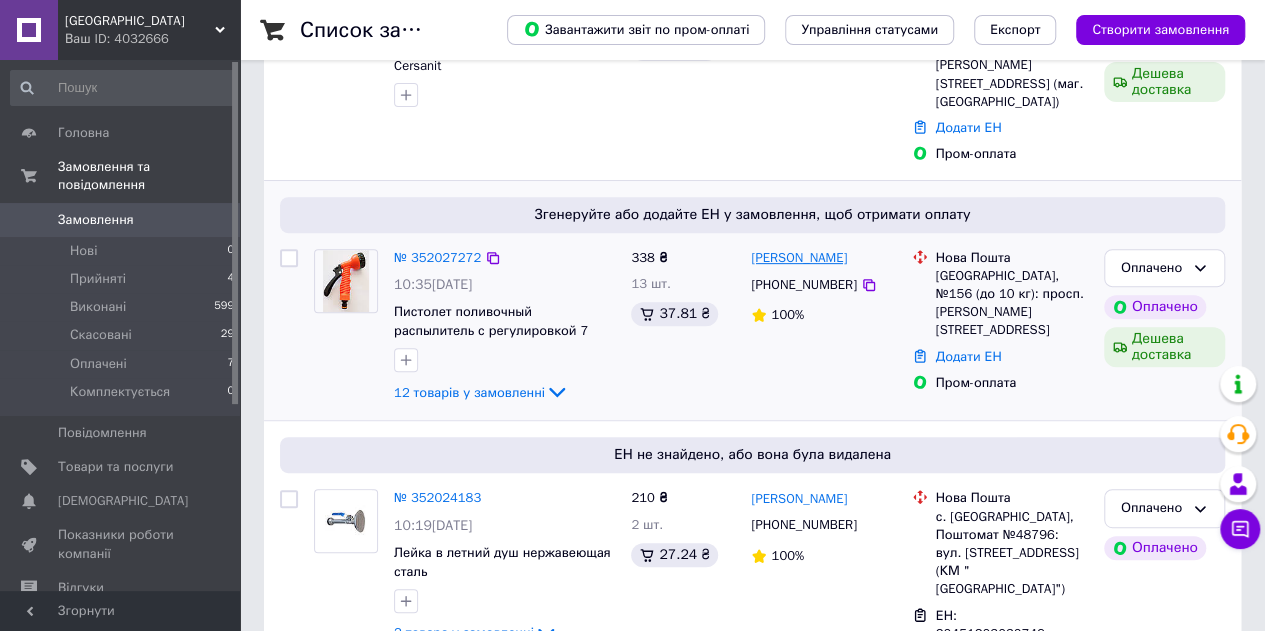 drag, startPoint x: 850, startPoint y: 237, endPoint x: 764, endPoint y: 231, distance: 86.209045 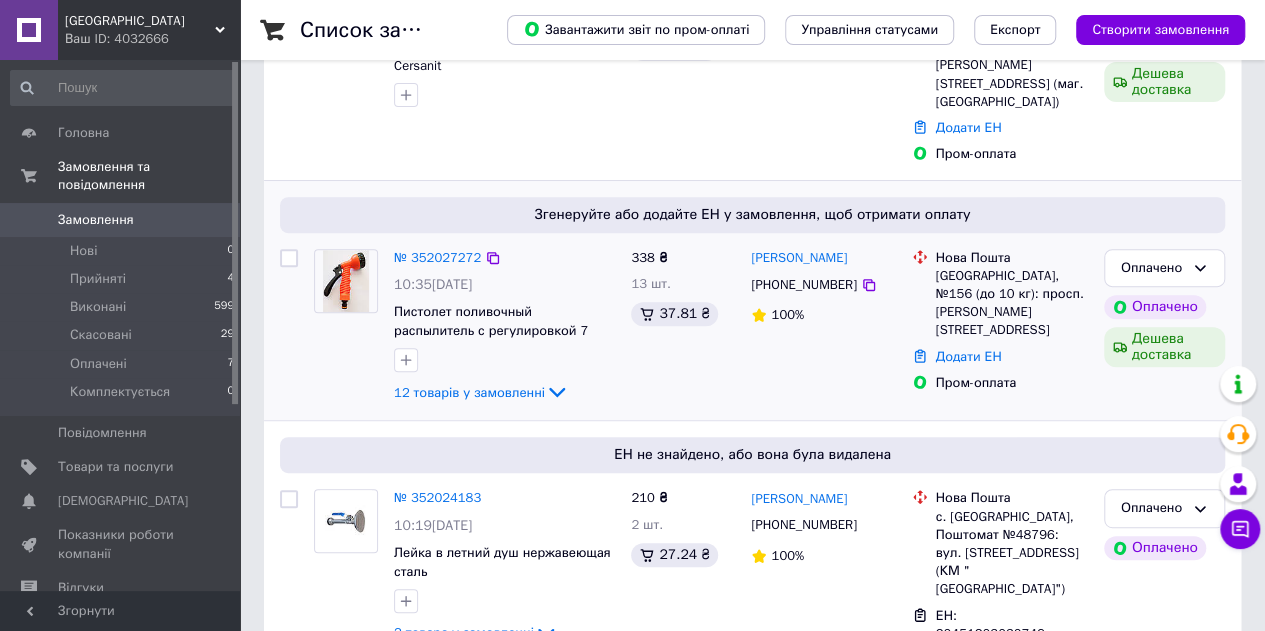 click on "Олексій Шевчук +380674080593 100%" at bounding box center (823, 327) 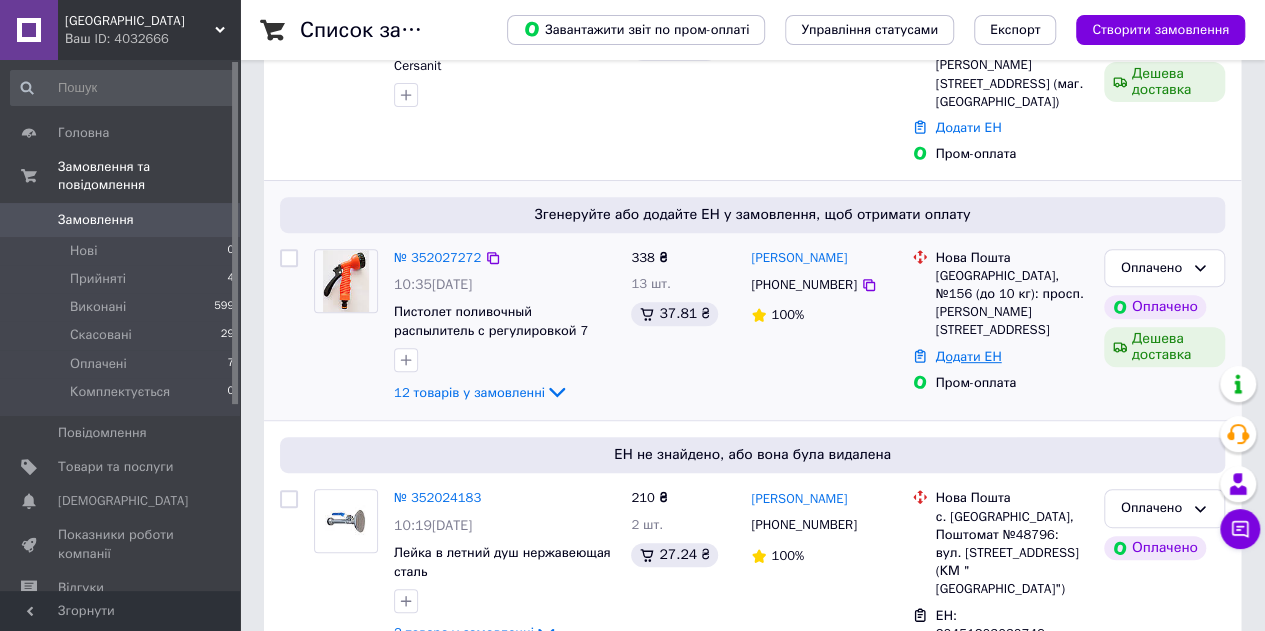 click on "Додати ЕН" at bounding box center [969, 356] 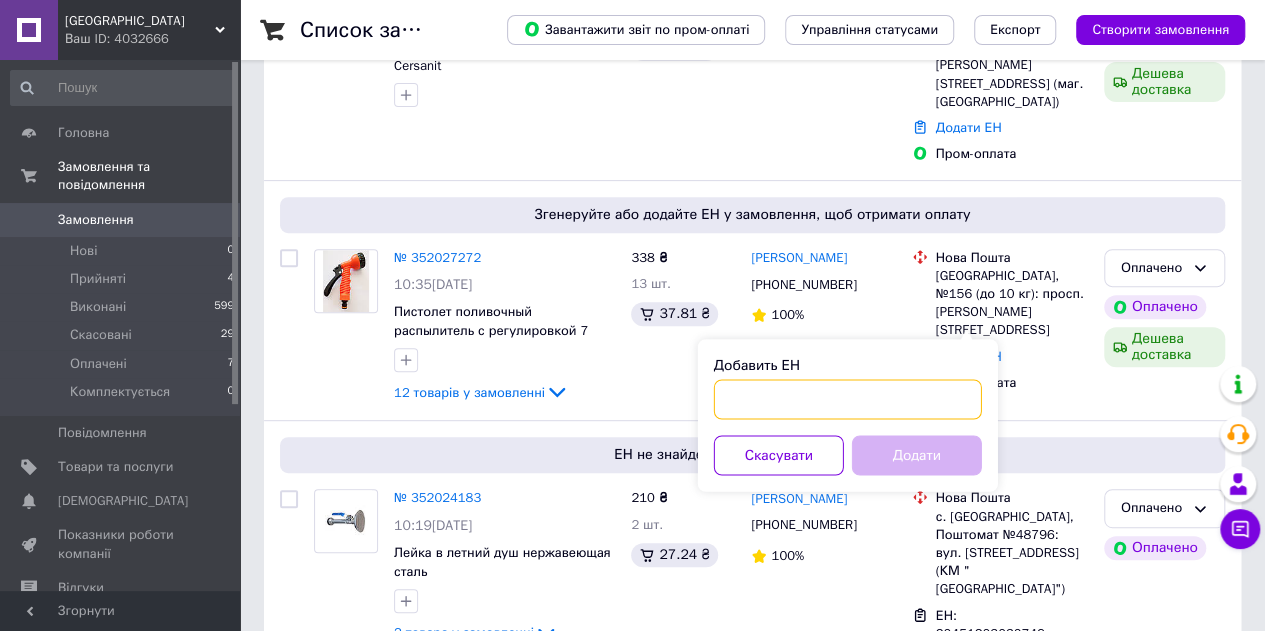 click on "Добавить ЕН" at bounding box center [848, 399] 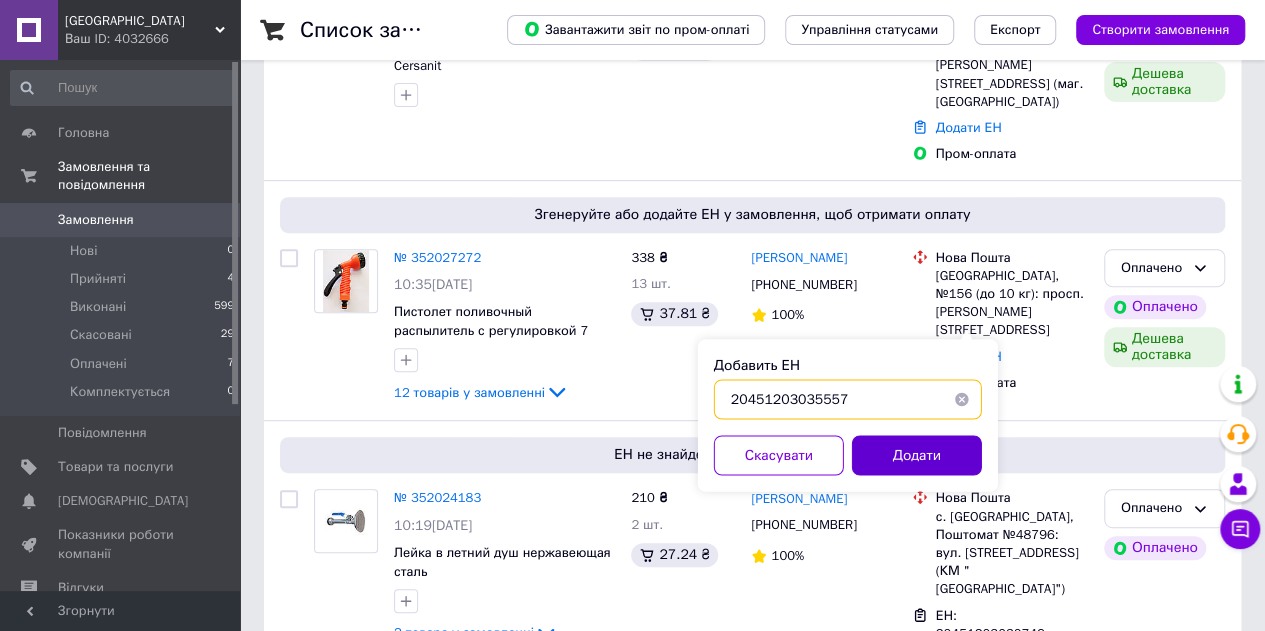 type on "20451203035557" 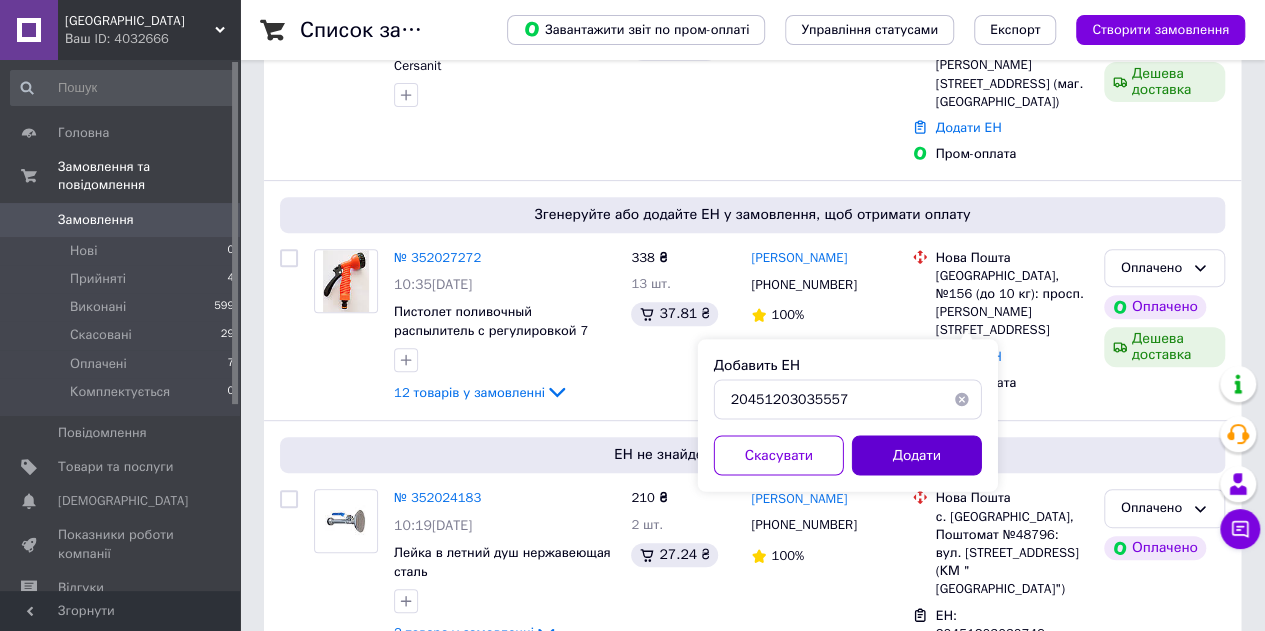 click on "Додати" at bounding box center [917, 455] 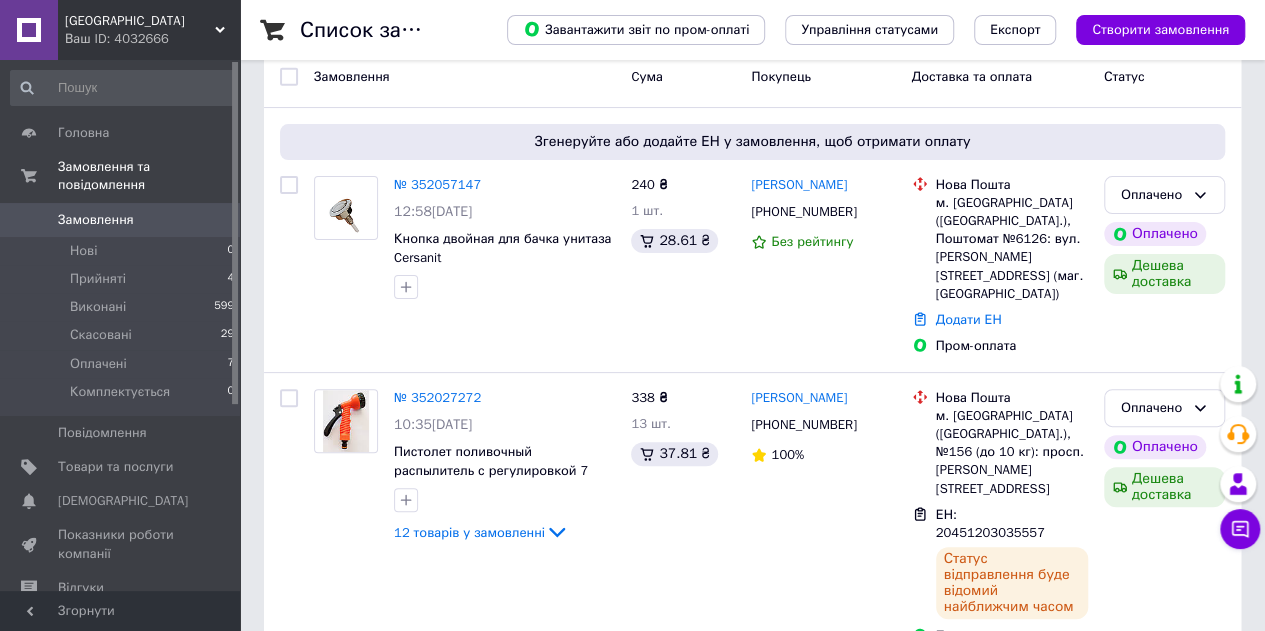 scroll, scrollTop: 0, scrollLeft: 0, axis: both 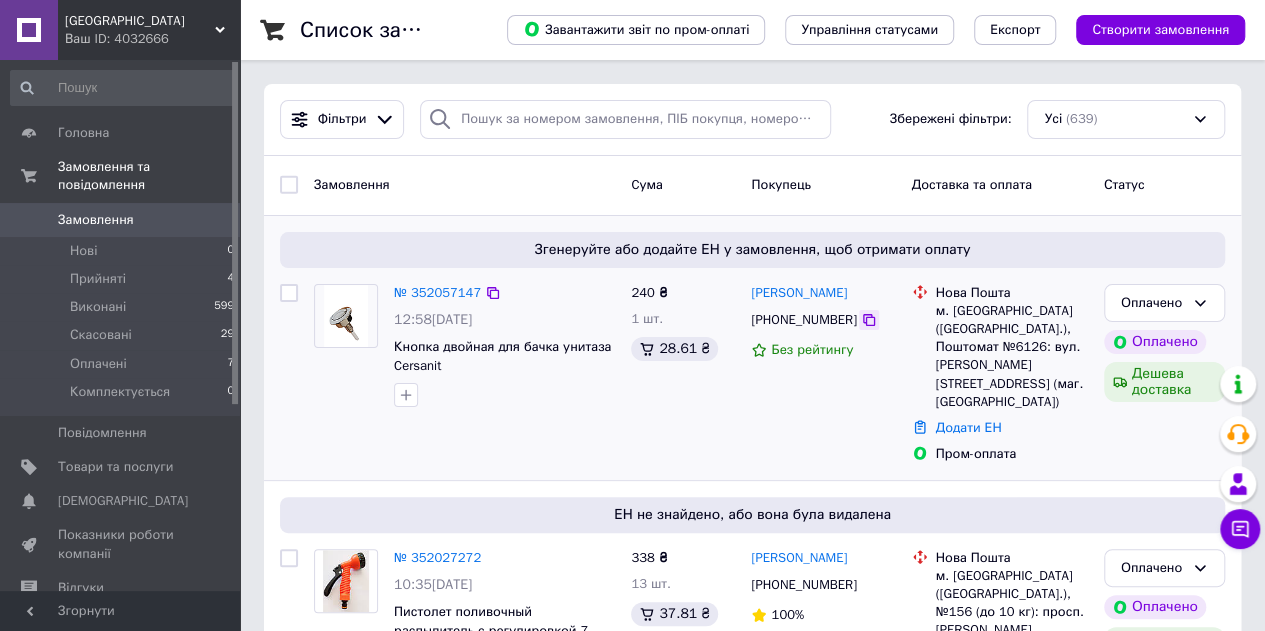 click 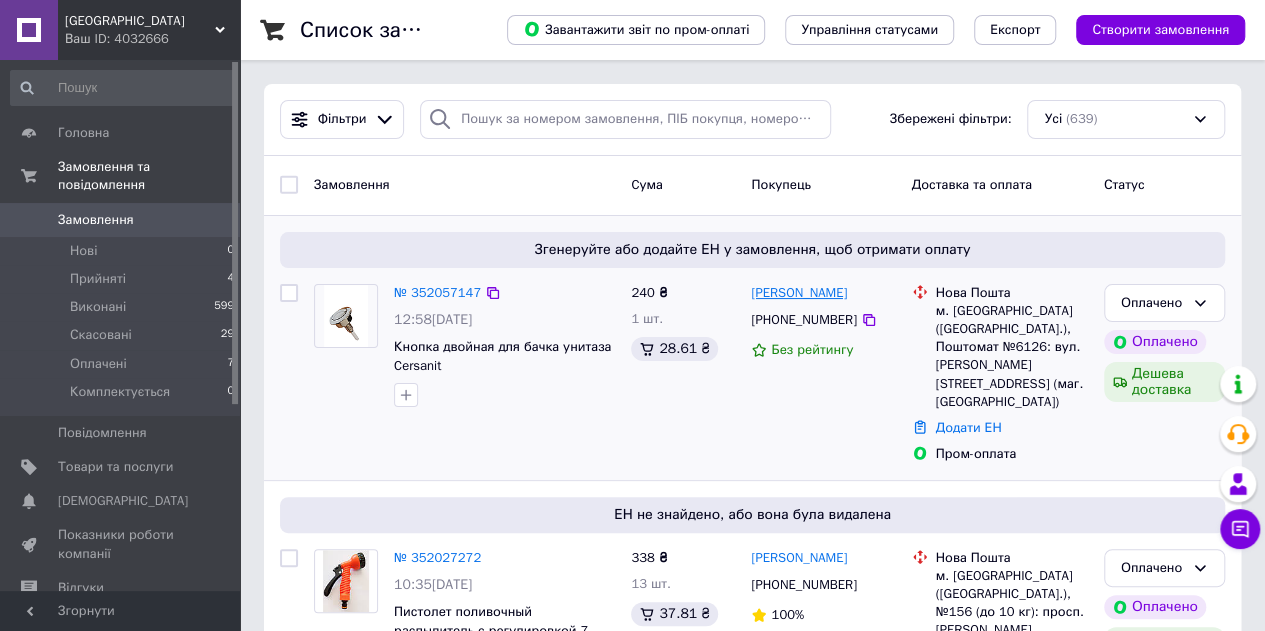 drag, startPoint x: 874, startPoint y: 290, endPoint x: 762, endPoint y: 289, distance: 112.00446 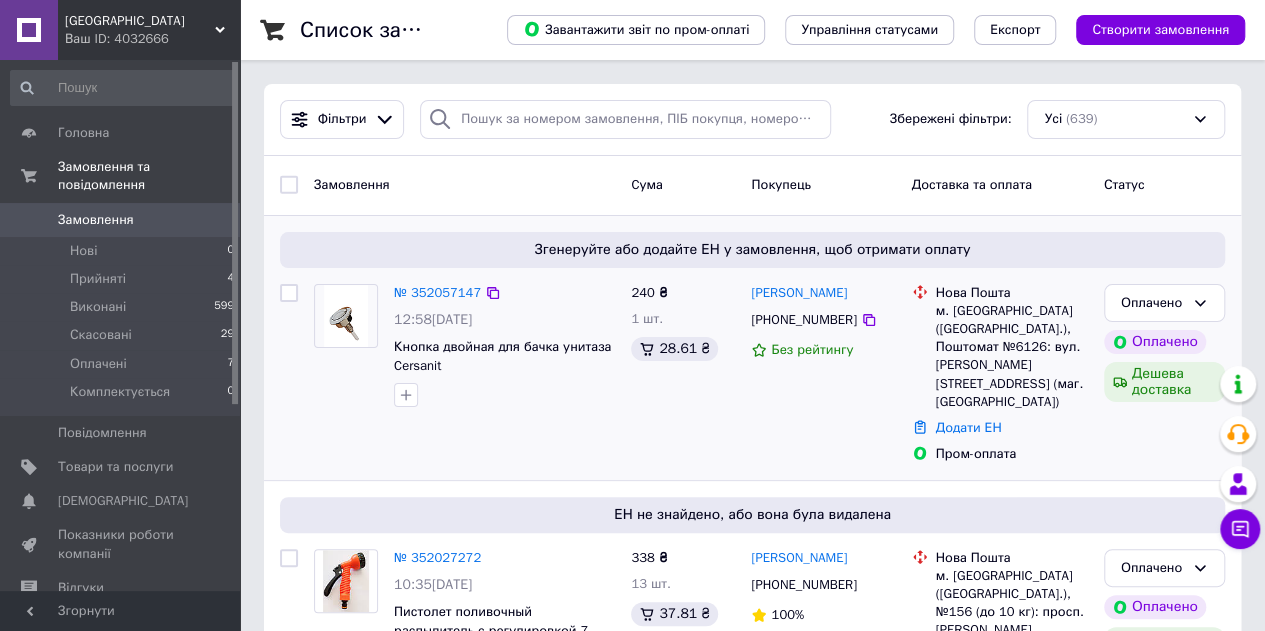 drag, startPoint x: 772, startPoint y: 405, endPoint x: 818, endPoint y: 371, distance: 57.201397 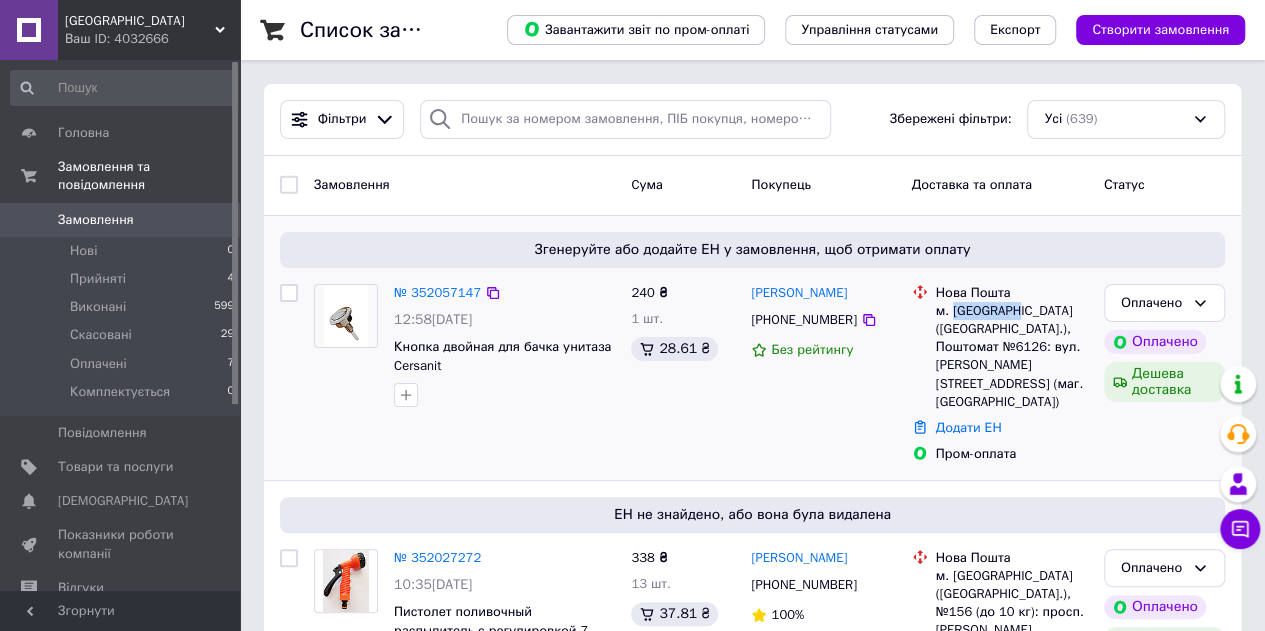 drag, startPoint x: 1012, startPoint y: 305, endPoint x: 971, endPoint y: 296, distance: 41.976185 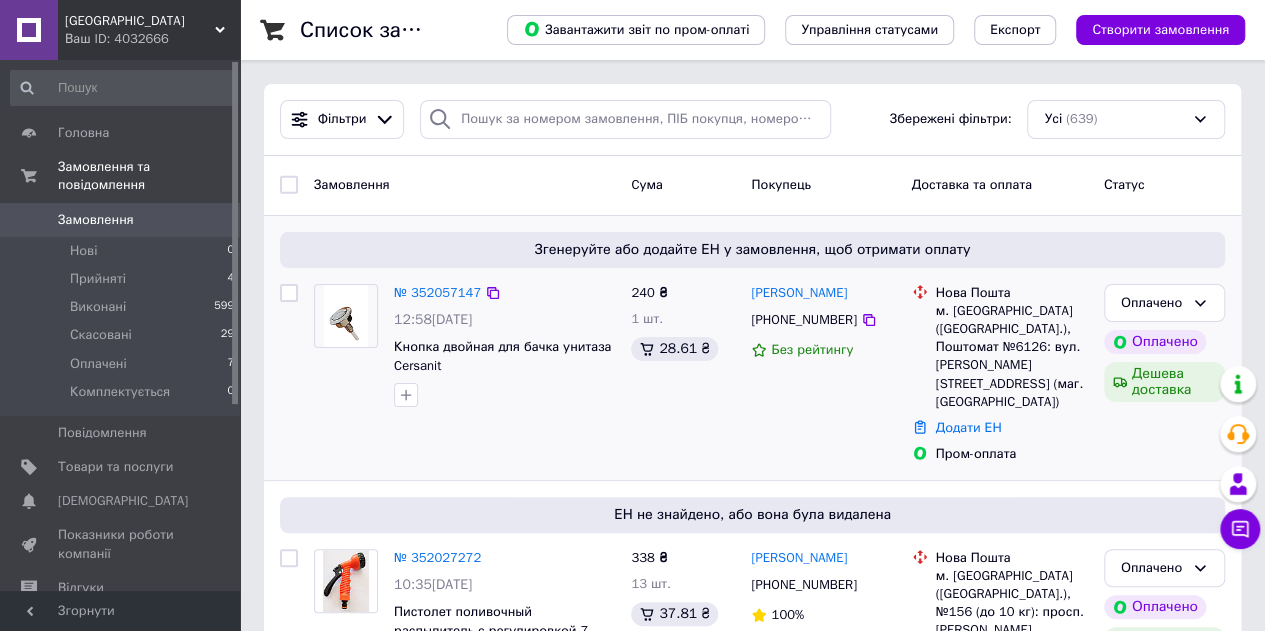 drag, startPoint x: 751, startPoint y: 418, endPoint x: 717, endPoint y: 407, distance: 35.735138 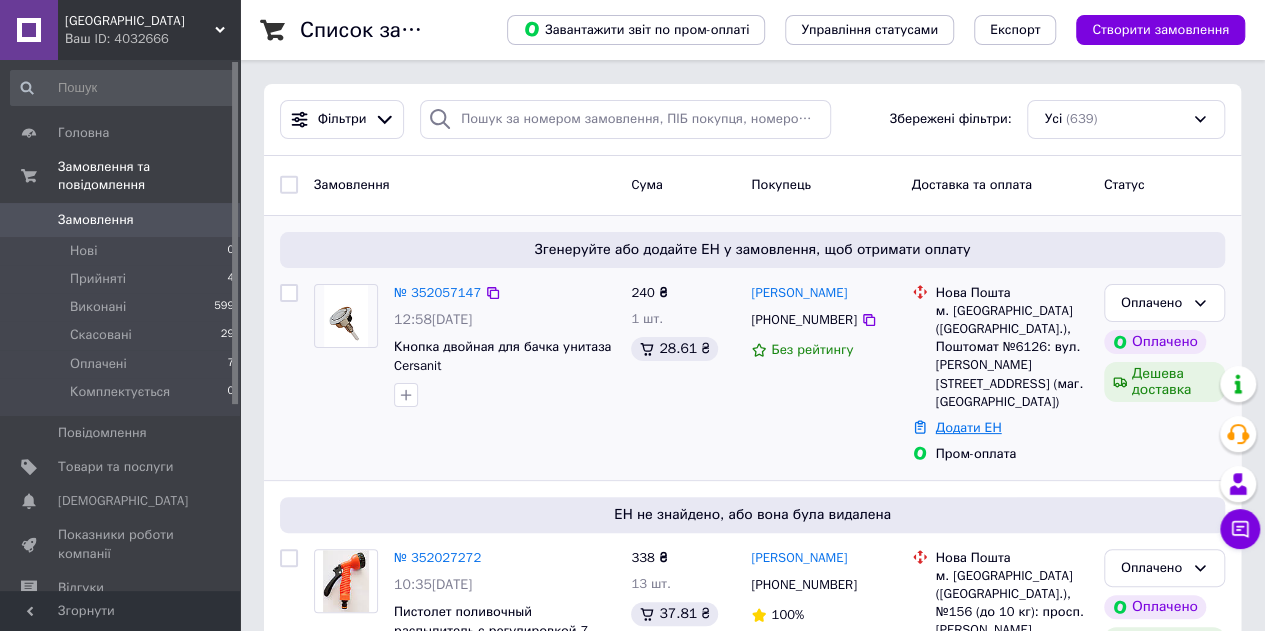 click on "Додати ЕН" at bounding box center [969, 427] 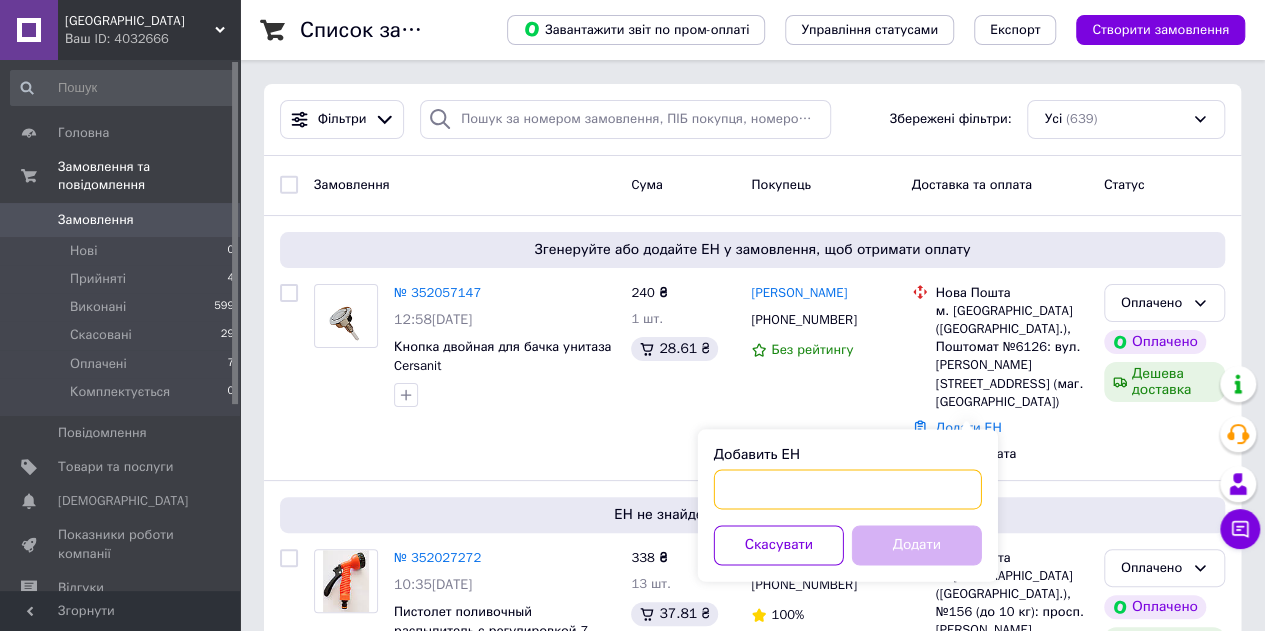 click on "Добавить ЕН" at bounding box center [848, 489] 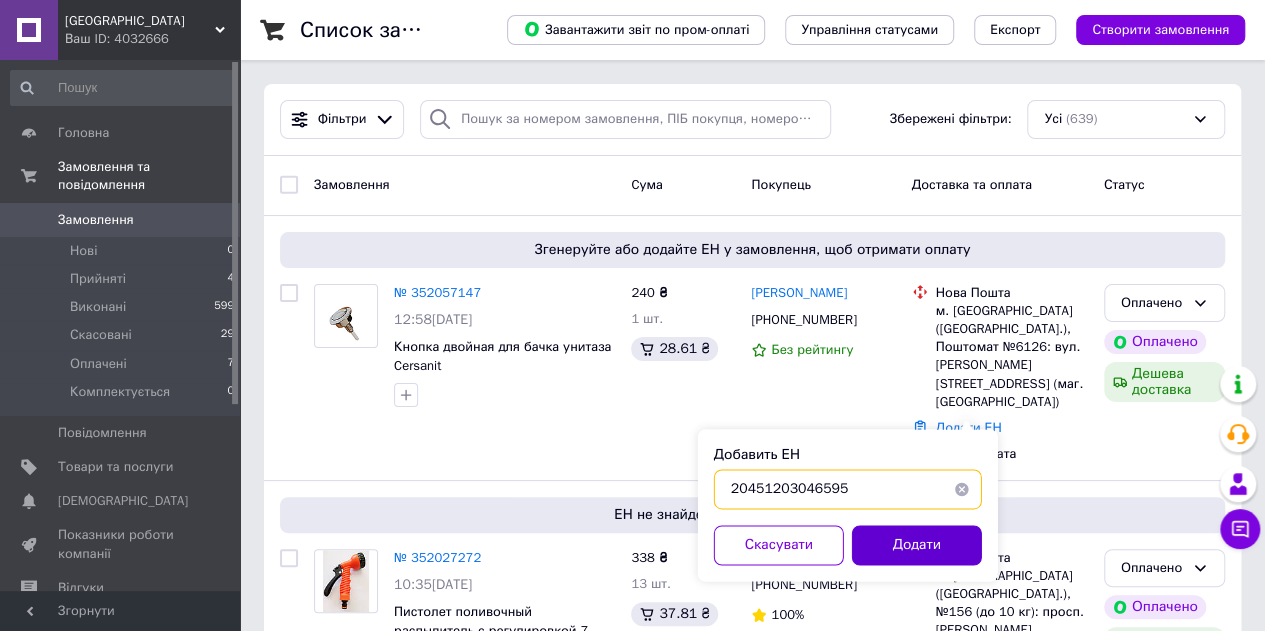 type on "20451203046595" 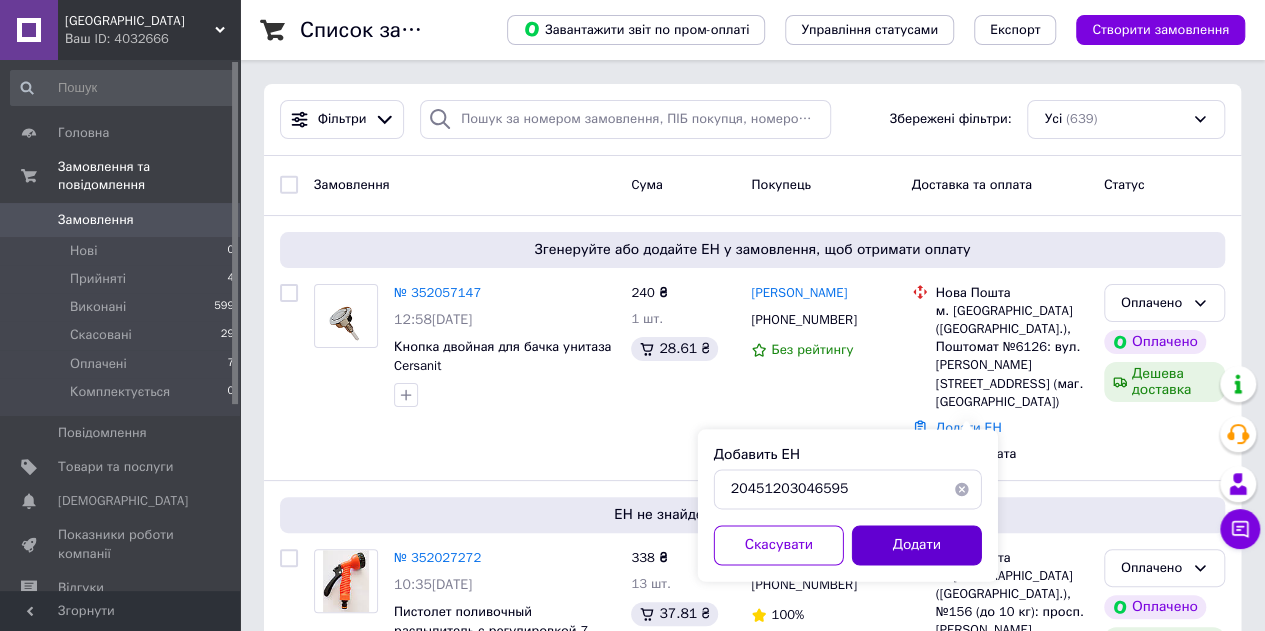click on "Додати" at bounding box center [917, 545] 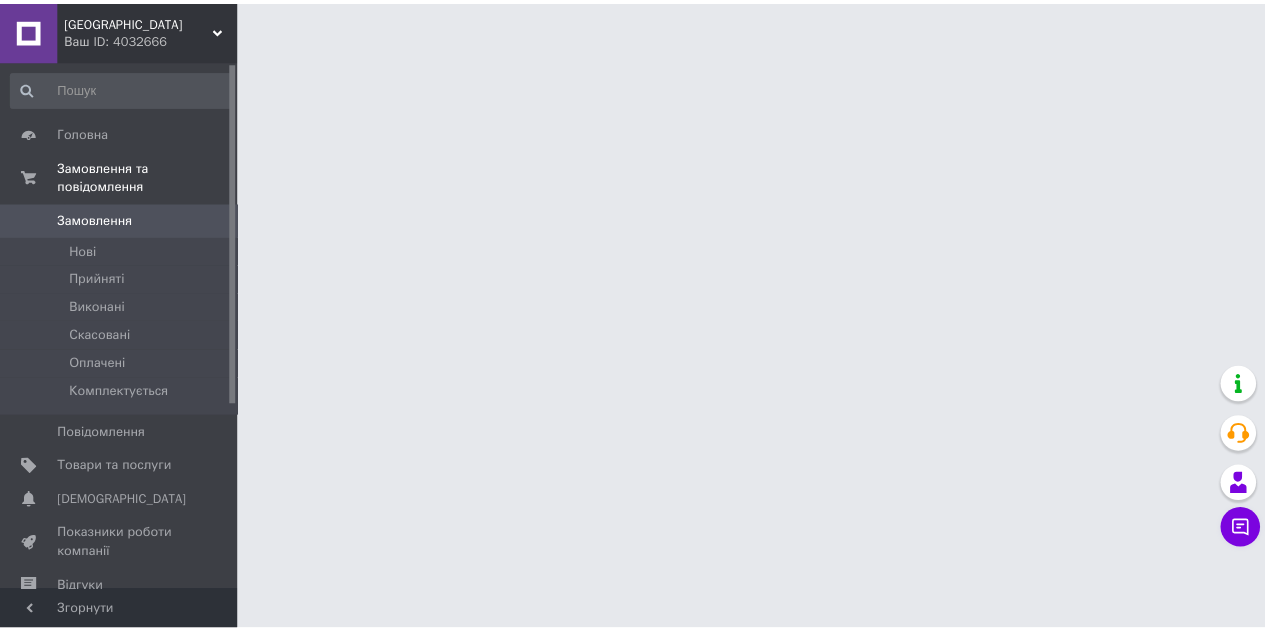 scroll, scrollTop: 0, scrollLeft: 0, axis: both 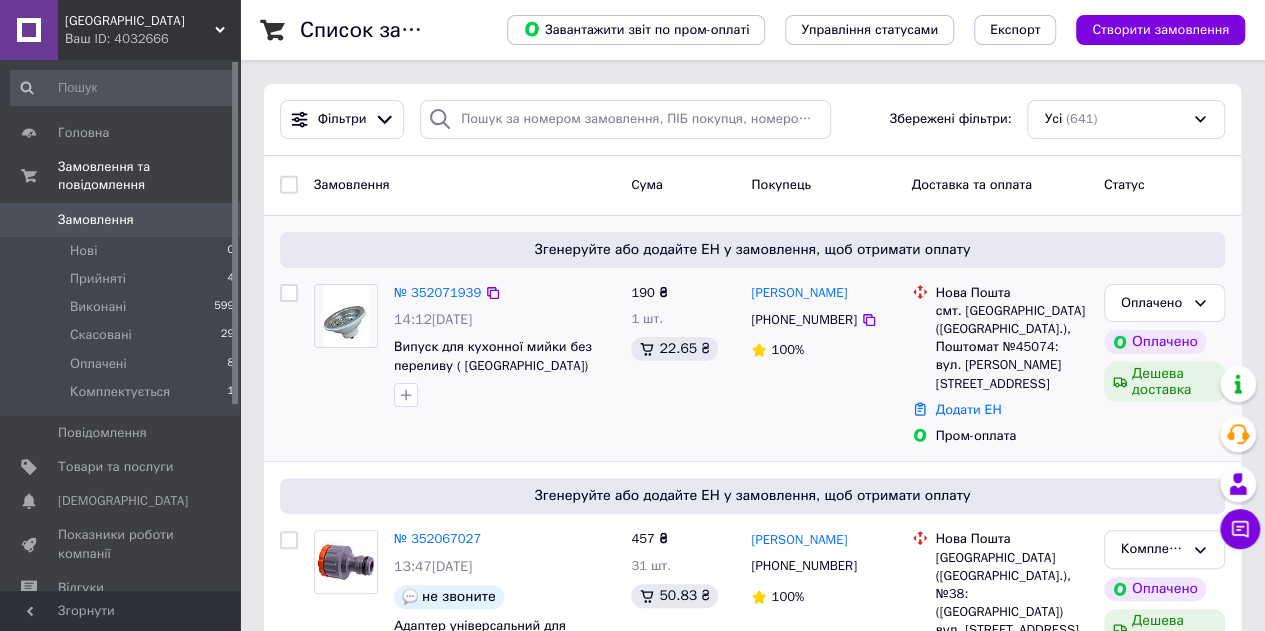 drag, startPoint x: 856, startPoint y: 319, endPoint x: 823, endPoint y: 342, distance: 40.22437 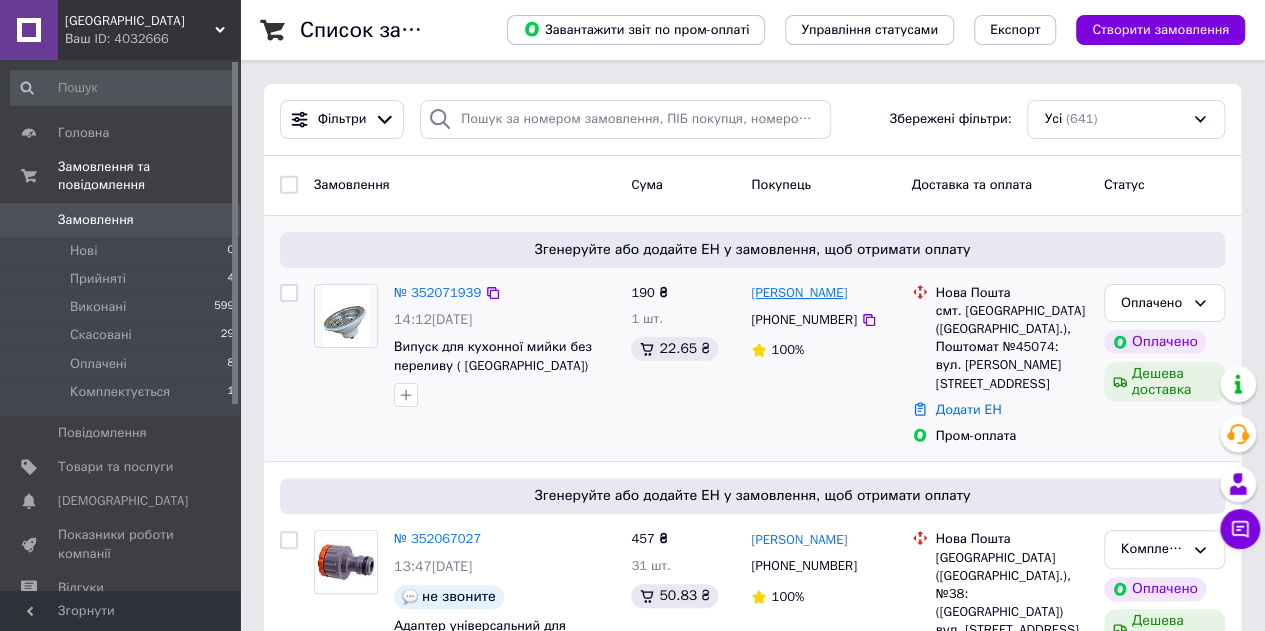 drag, startPoint x: 858, startPoint y: 294, endPoint x: 752, endPoint y: 299, distance: 106.11786 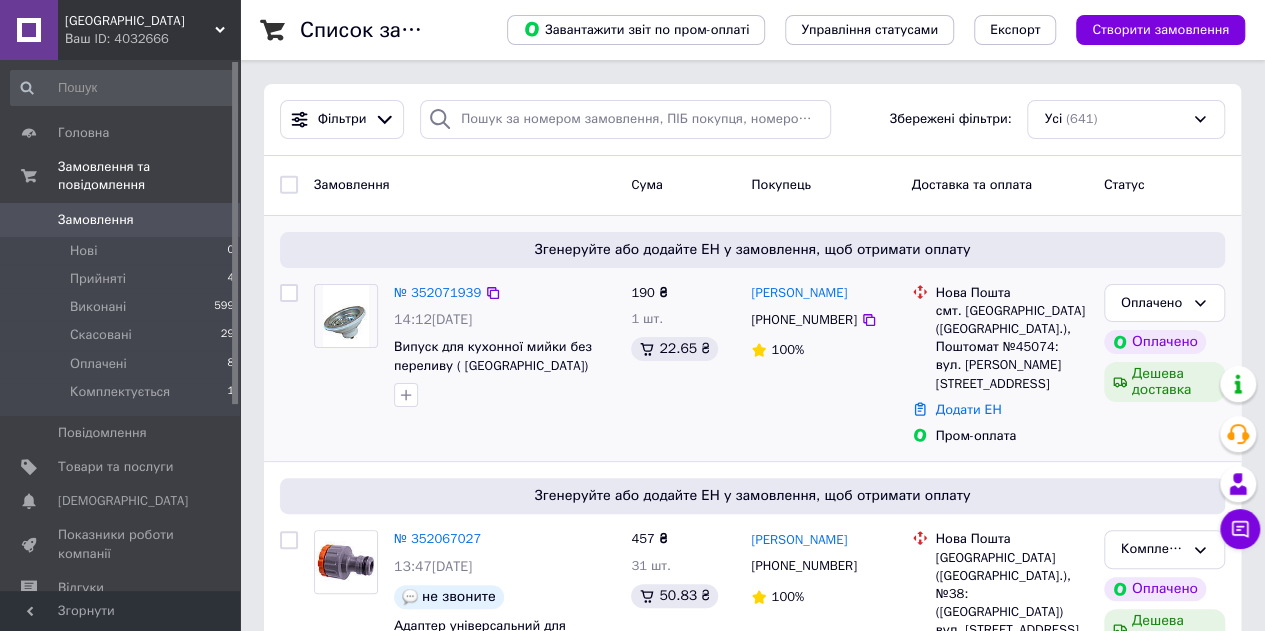 click on "Владимир Чопей +380999145307 100%" at bounding box center [823, 365] 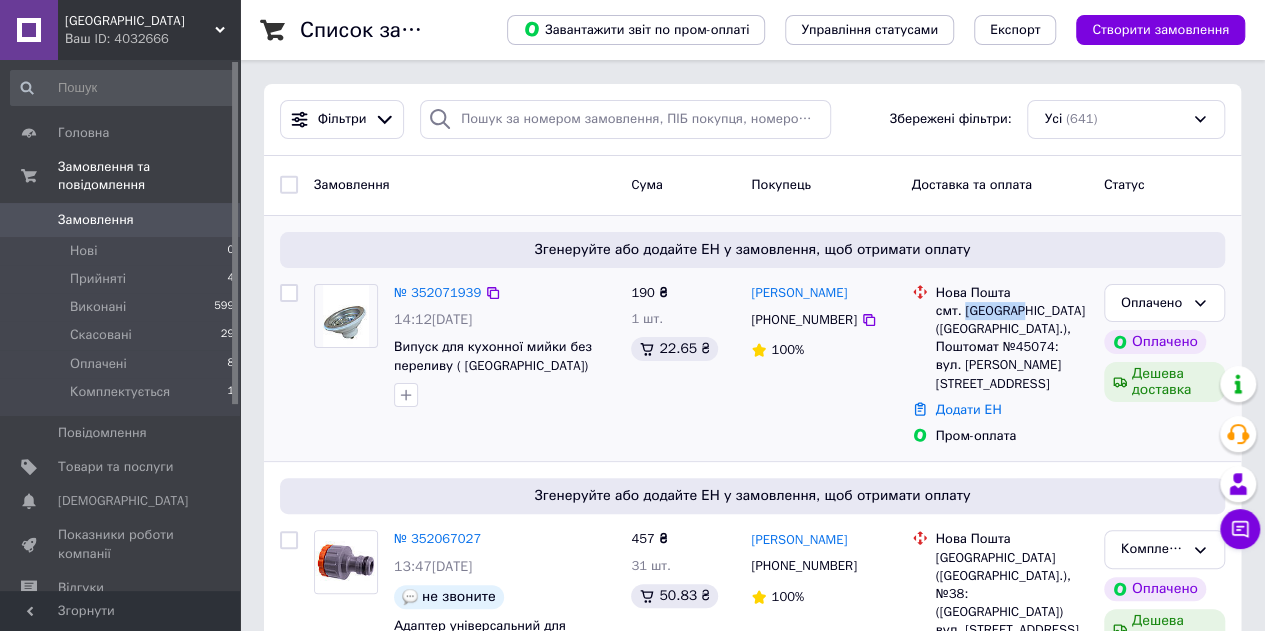 drag, startPoint x: 1013, startPoint y: 309, endPoint x: 964, endPoint y: 313, distance: 49.162994 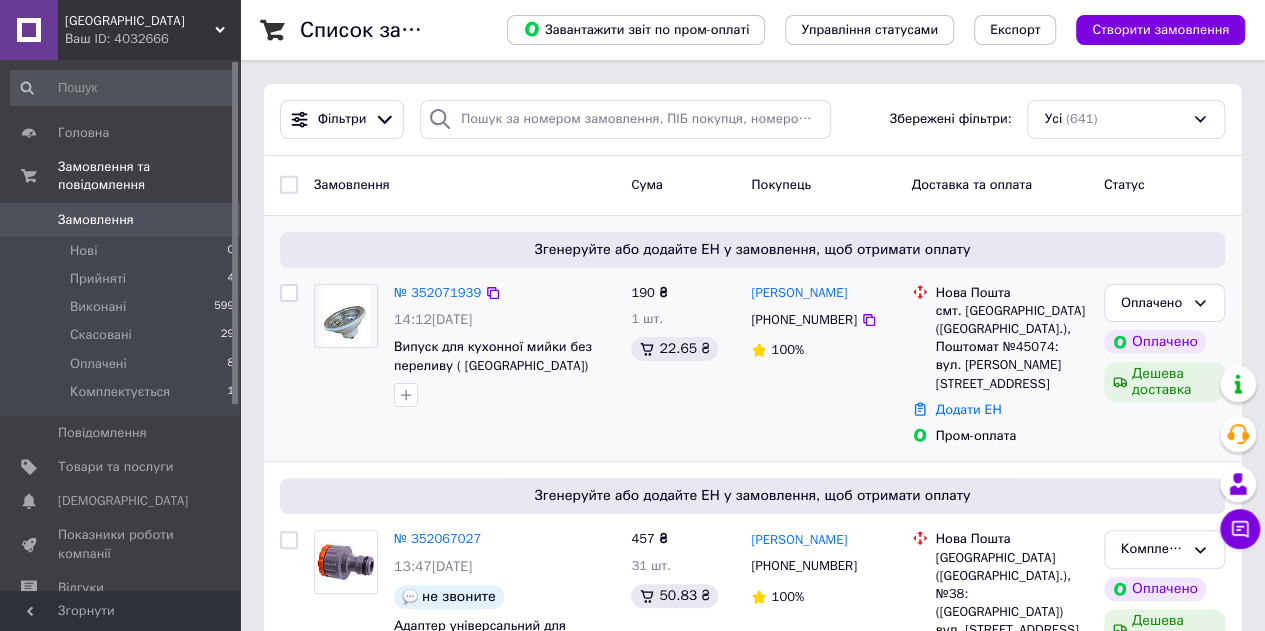 click on "Владимир Чопей +380999145307 100%" at bounding box center (823, 365) 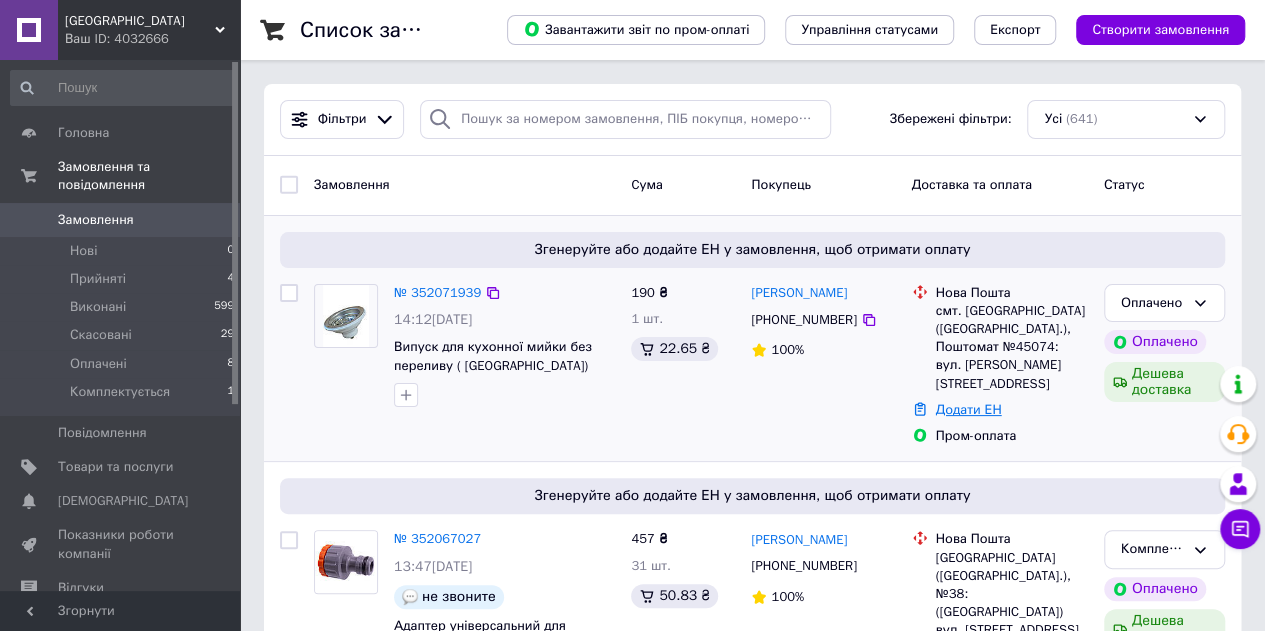 click on "Додати ЕН" at bounding box center [969, 409] 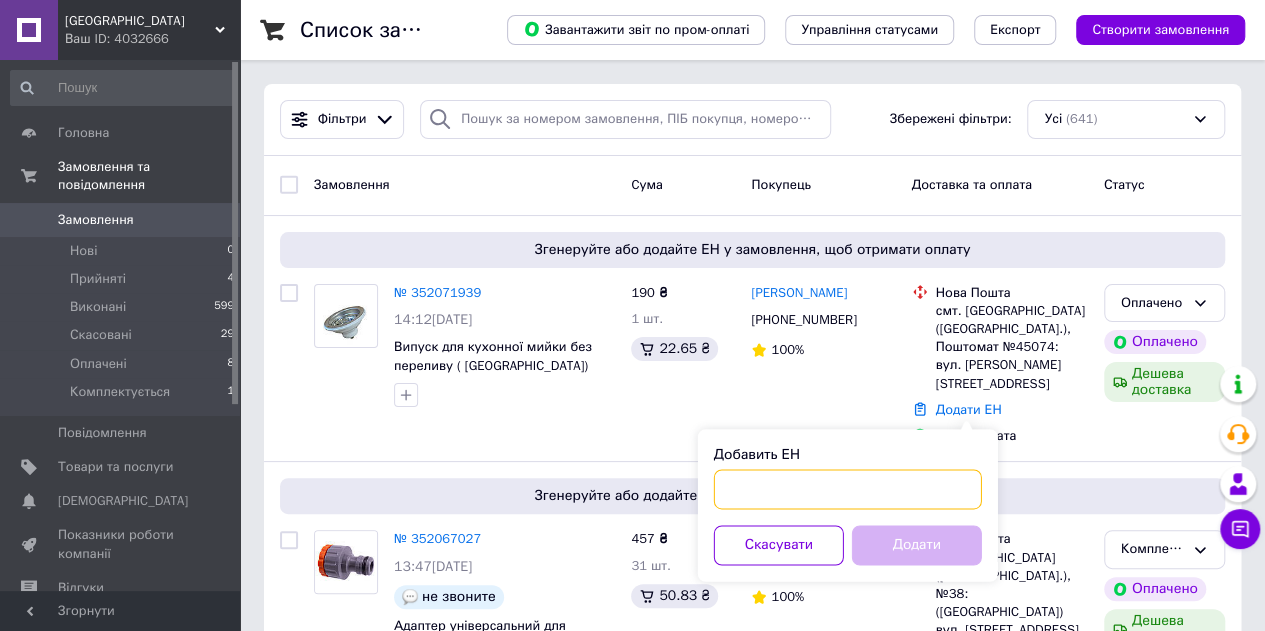 click on "Добавить ЕН" at bounding box center (848, 489) 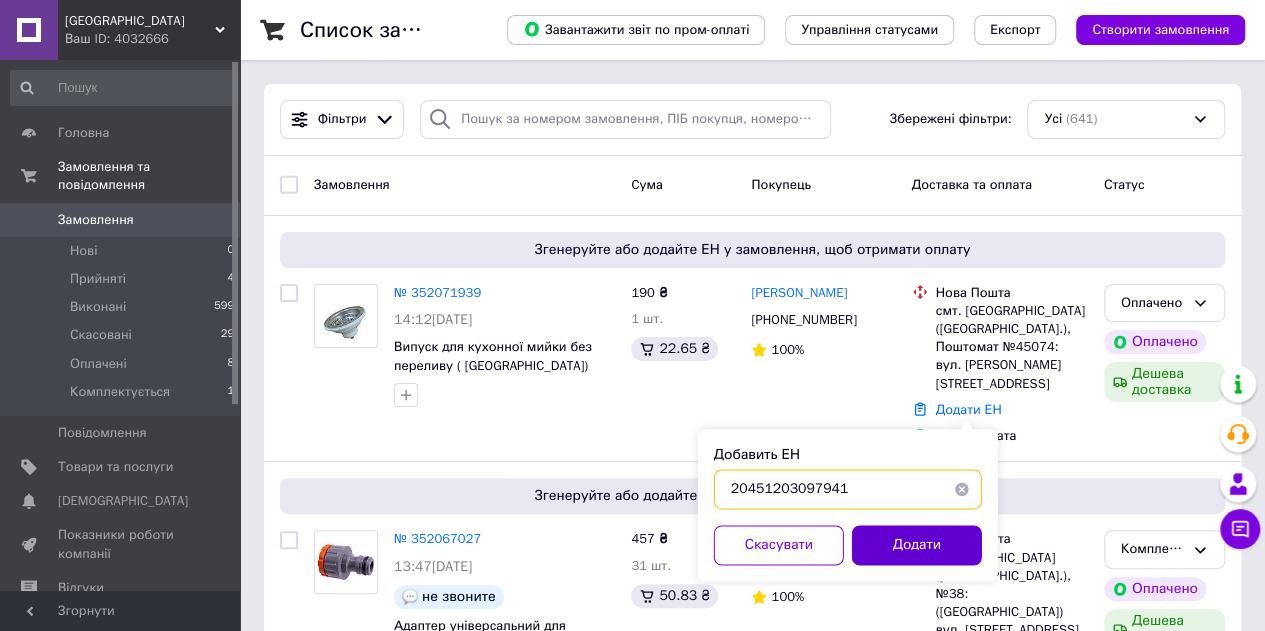 type on "20451203097941" 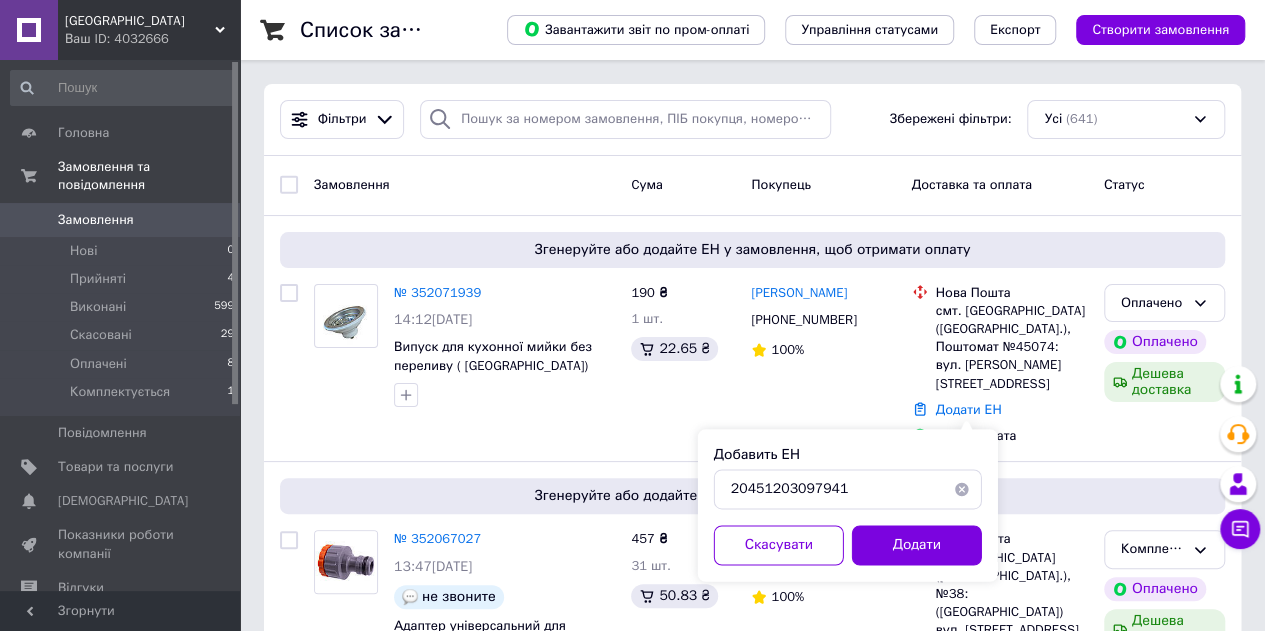 click on "Додати" at bounding box center (917, 545) 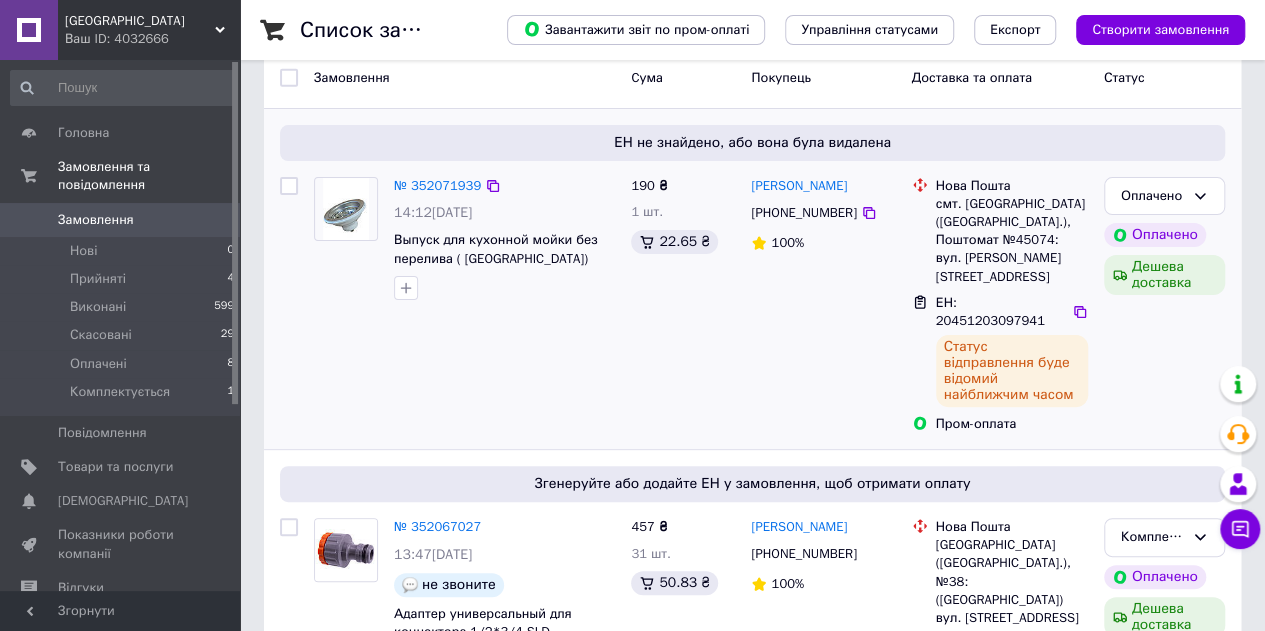 scroll, scrollTop: 0, scrollLeft: 0, axis: both 